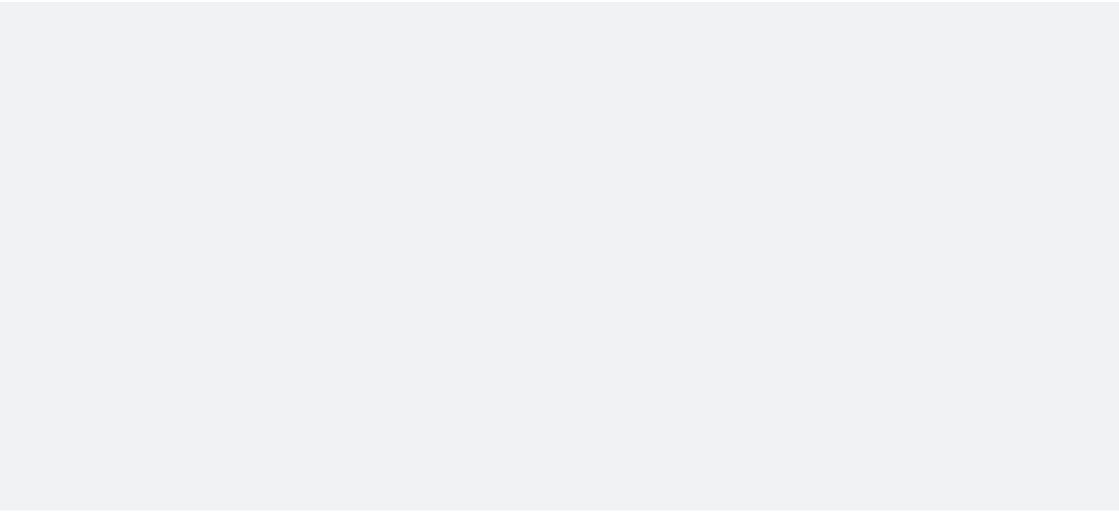 scroll, scrollTop: 0, scrollLeft: 0, axis: both 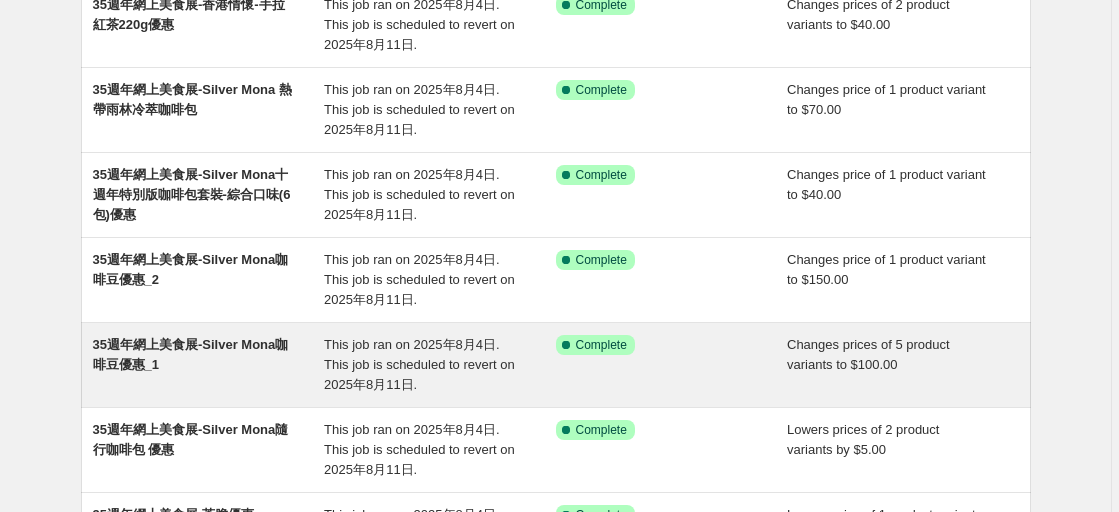 click on "35週年網上美食展-Silver Mona咖啡豆優惠_1" at bounding box center (209, 365) 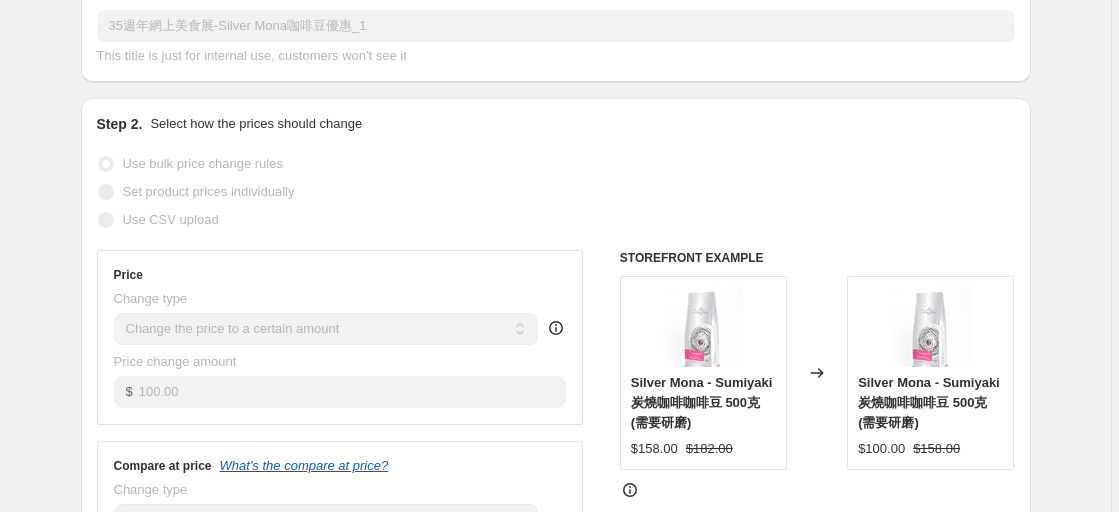 scroll, scrollTop: 0, scrollLeft: 0, axis: both 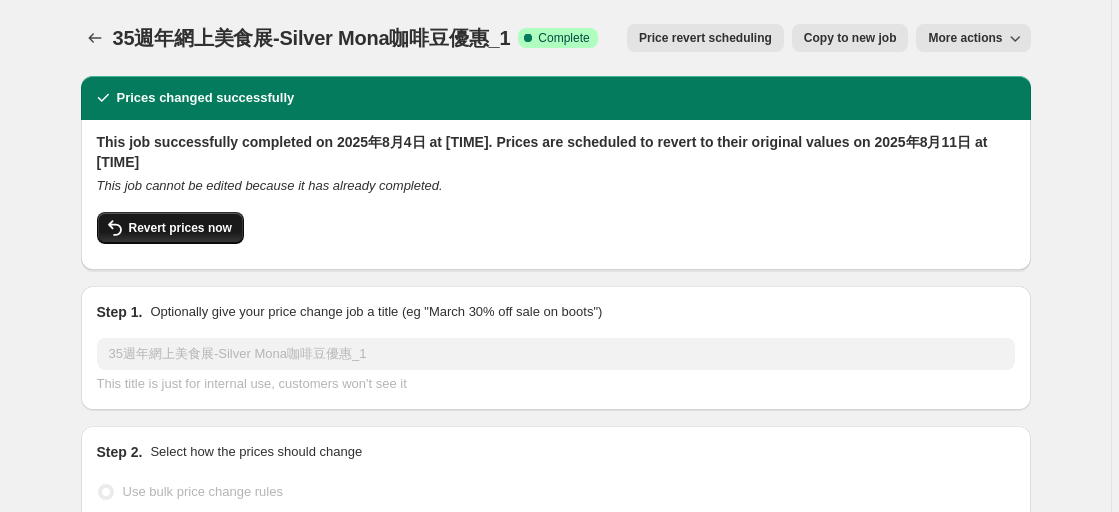 click on "Revert prices now" at bounding box center (170, 228) 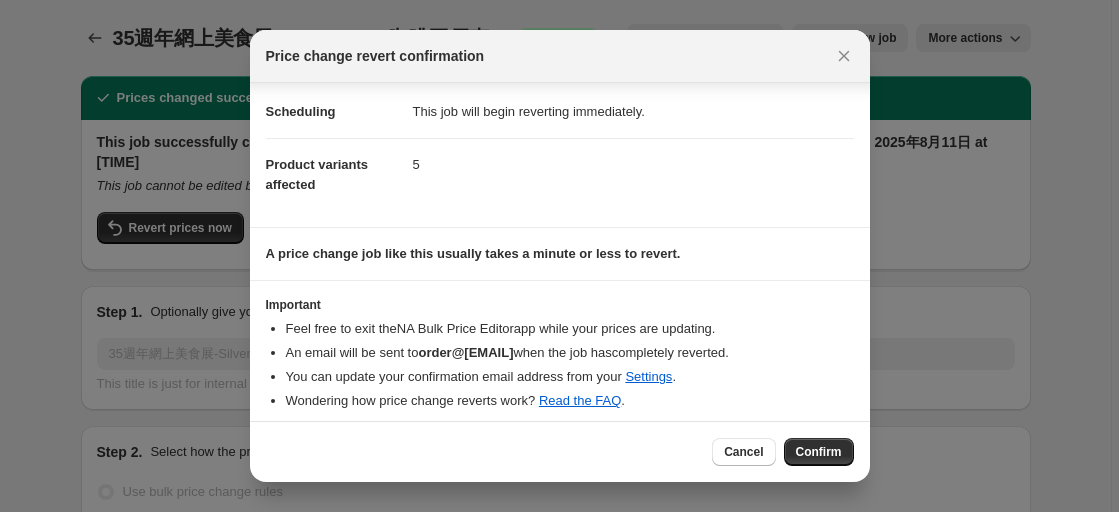 scroll, scrollTop: 43, scrollLeft: 0, axis: vertical 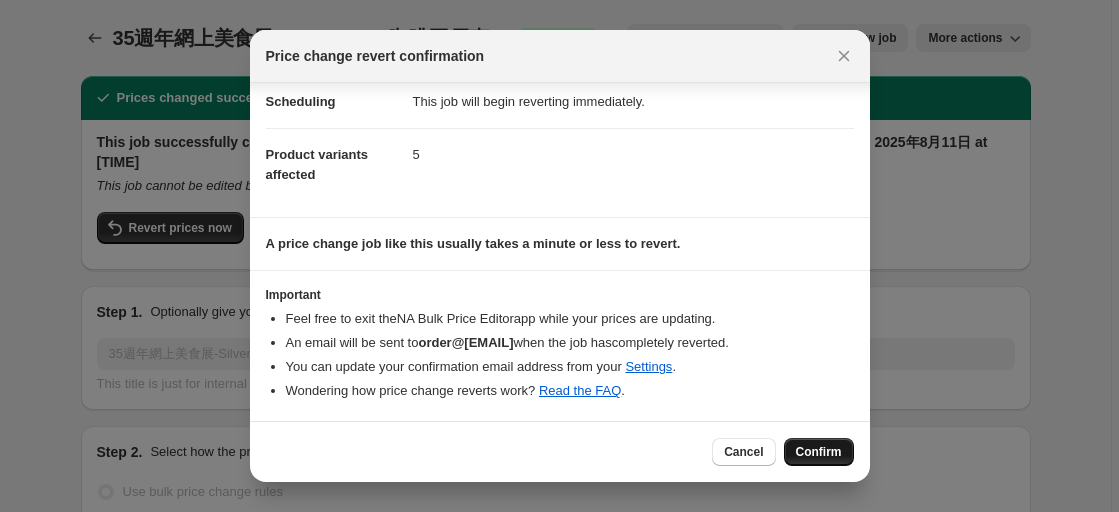 click on "Confirm" at bounding box center (819, 452) 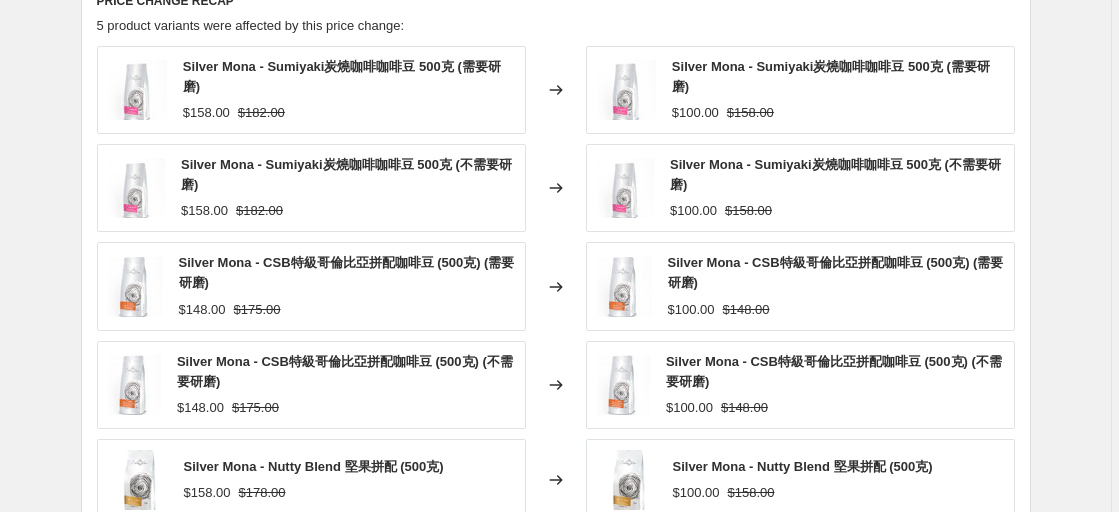 scroll, scrollTop: 0, scrollLeft: 0, axis: both 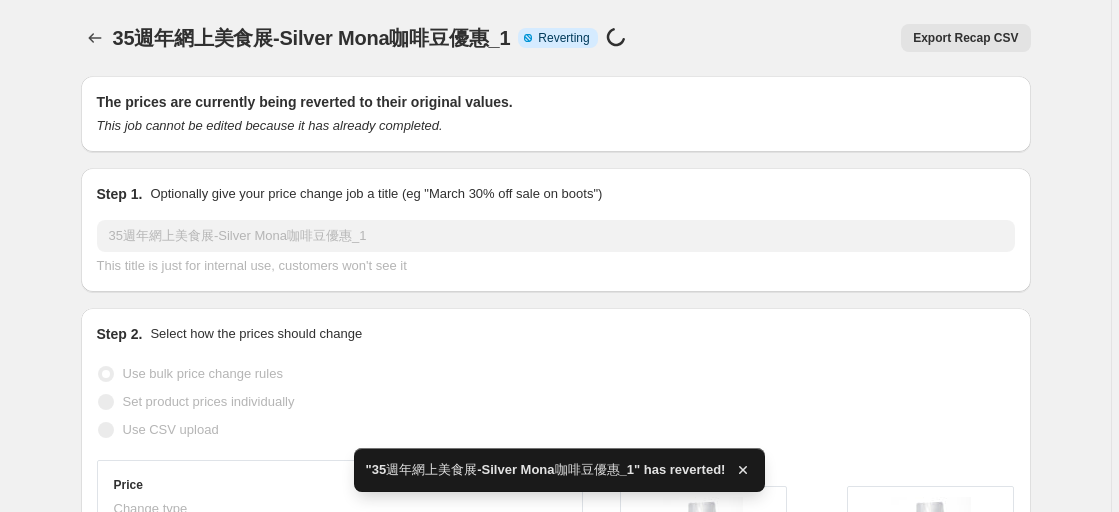 checkbox on "true" 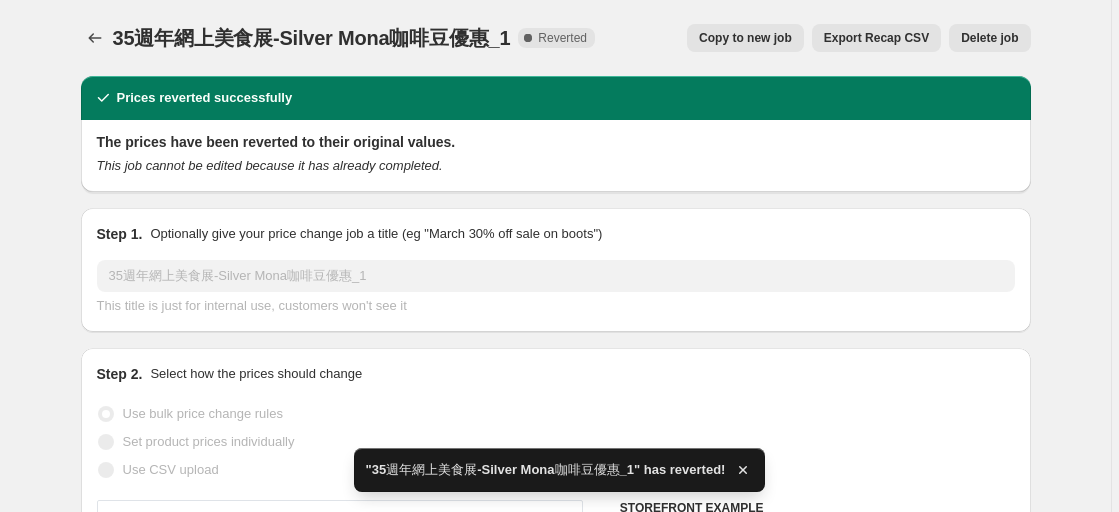 click on "Copy to new job" at bounding box center [745, 38] 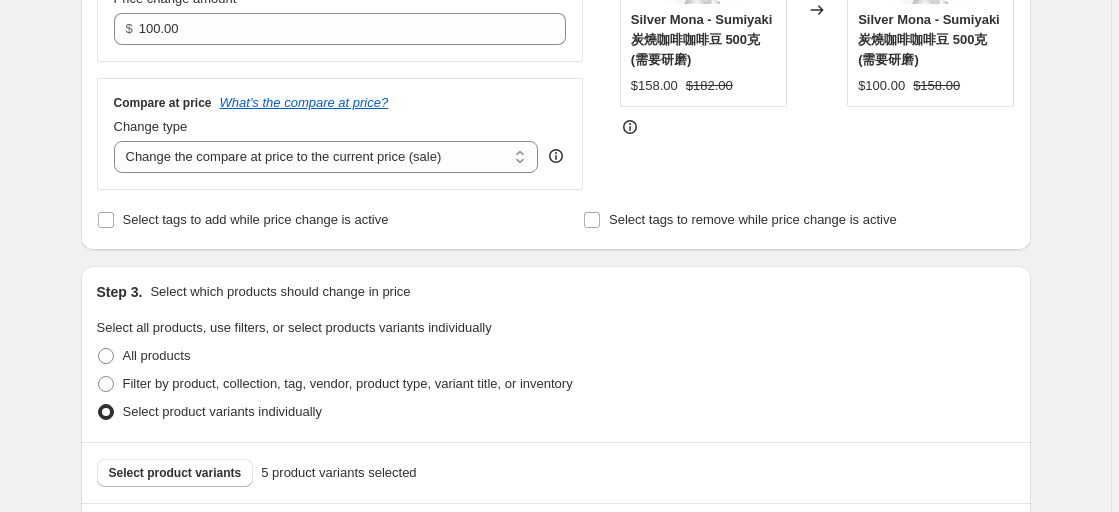scroll, scrollTop: 588, scrollLeft: 0, axis: vertical 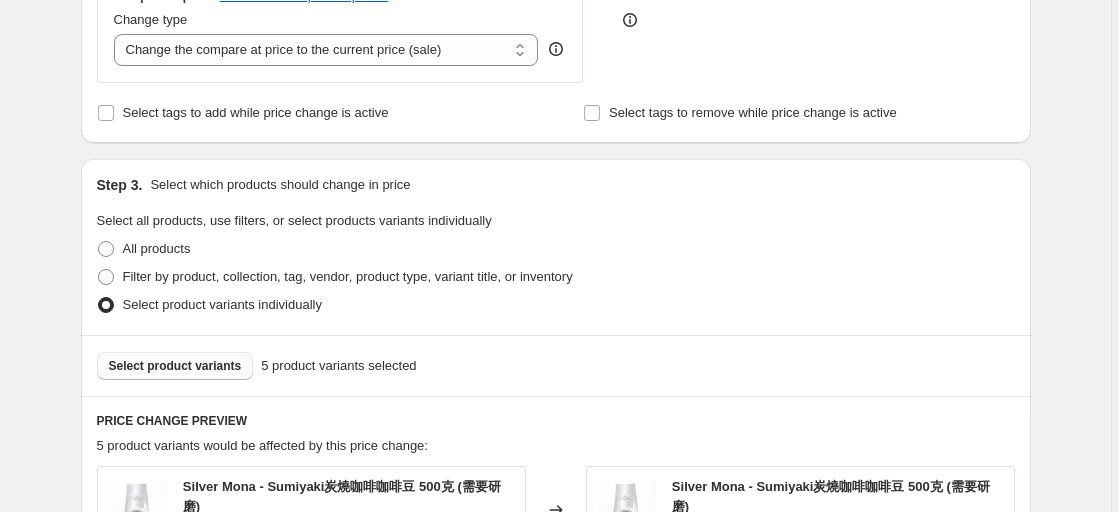 click on "Select product variants" at bounding box center (175, 366) 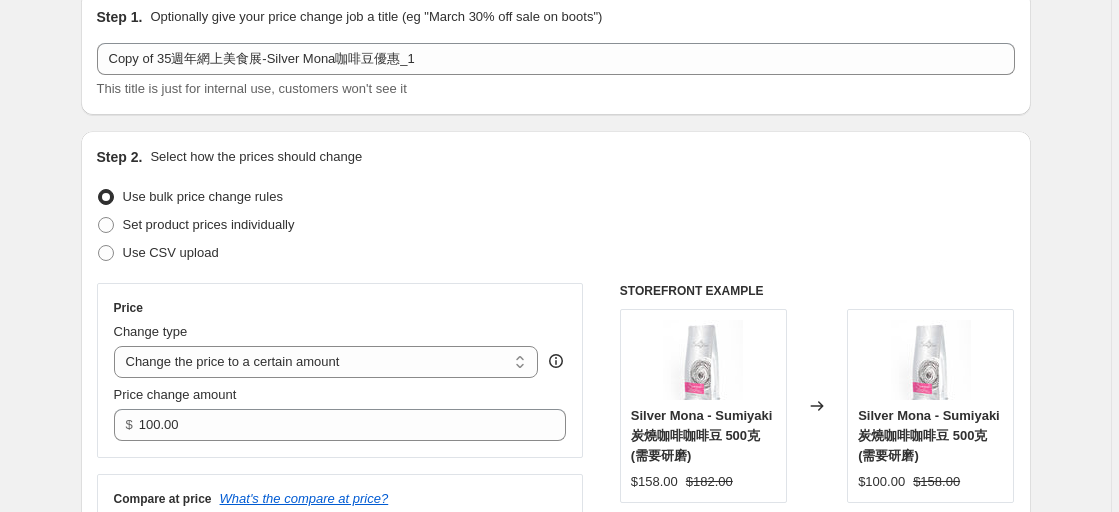 scroll, scrollTop: 200, scrollLeft: 0, axis: vertical 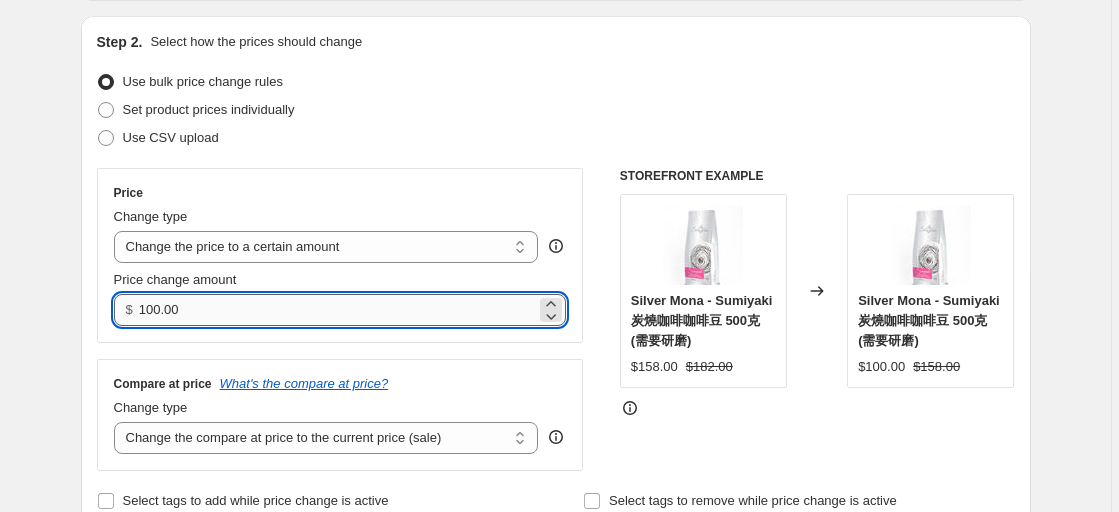 drag, startPoint x: 149, startPoint y: 308, endPoint x: 265, endPoint y: 319, distance: 116.520386 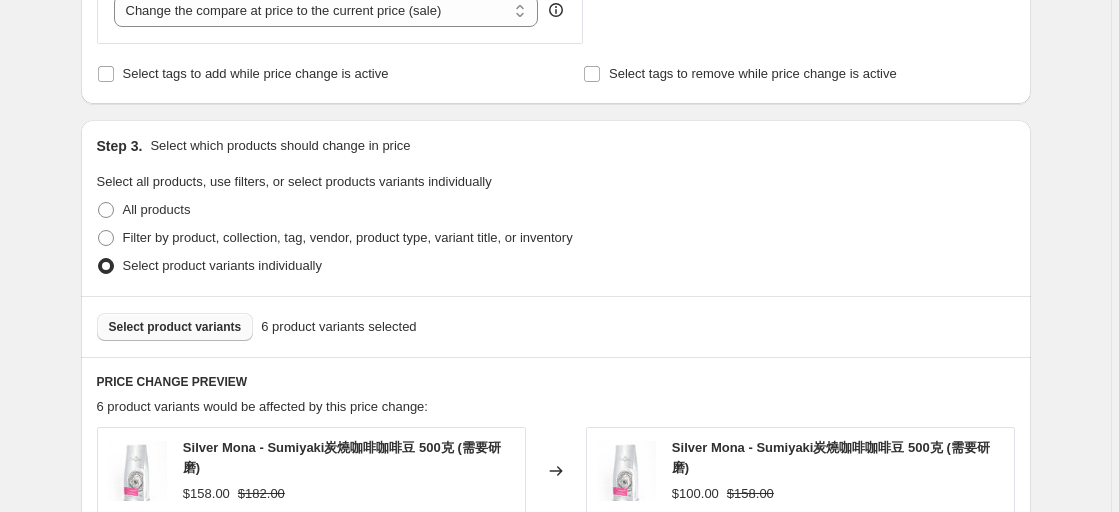 scroll, scrollTop: 600, scrollLeft: 0, axis: vertical 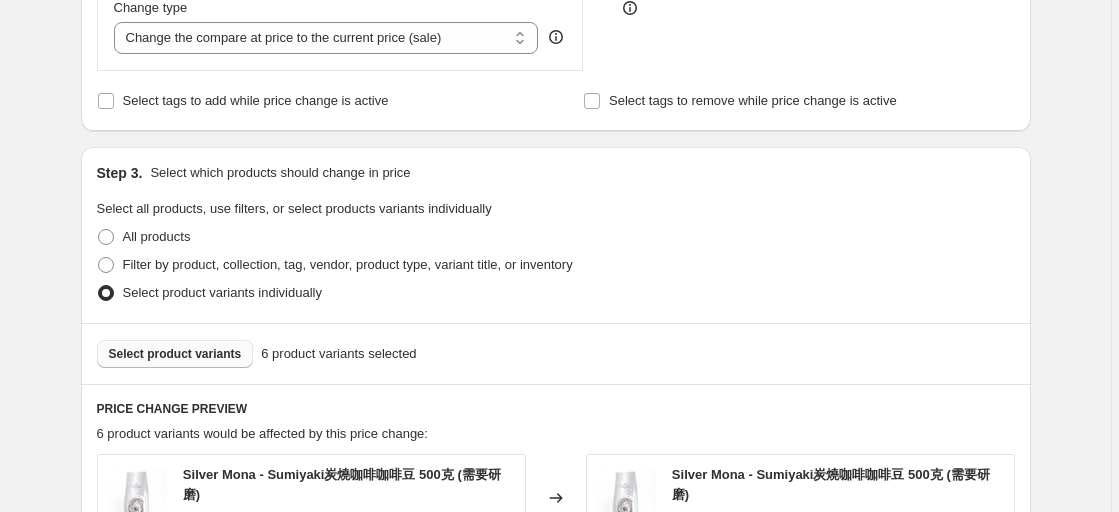 click on "Select product variants" at bounding box center [175, 354] 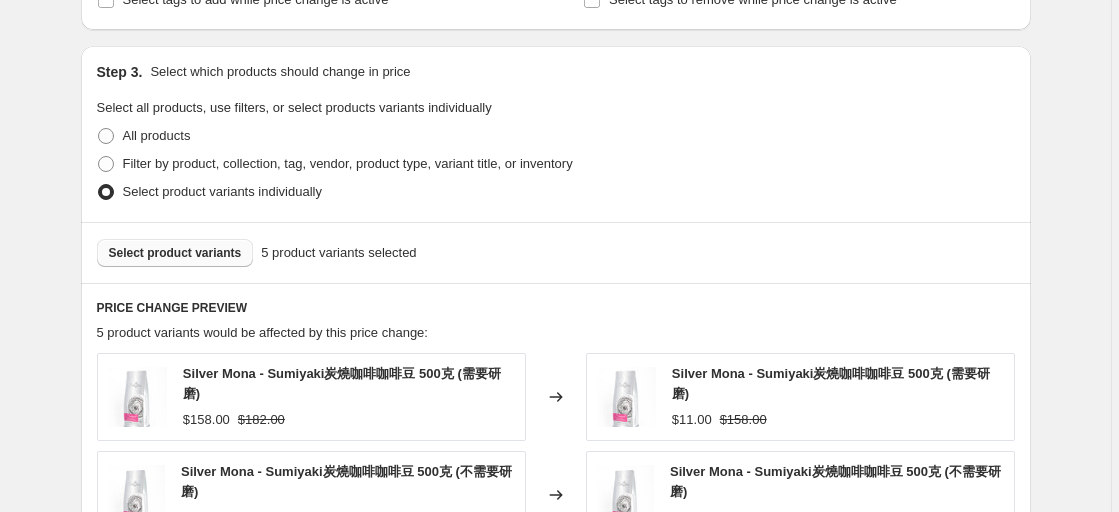 scroll, scrollTop: 400, scrollLeft: 0, axis: vertical 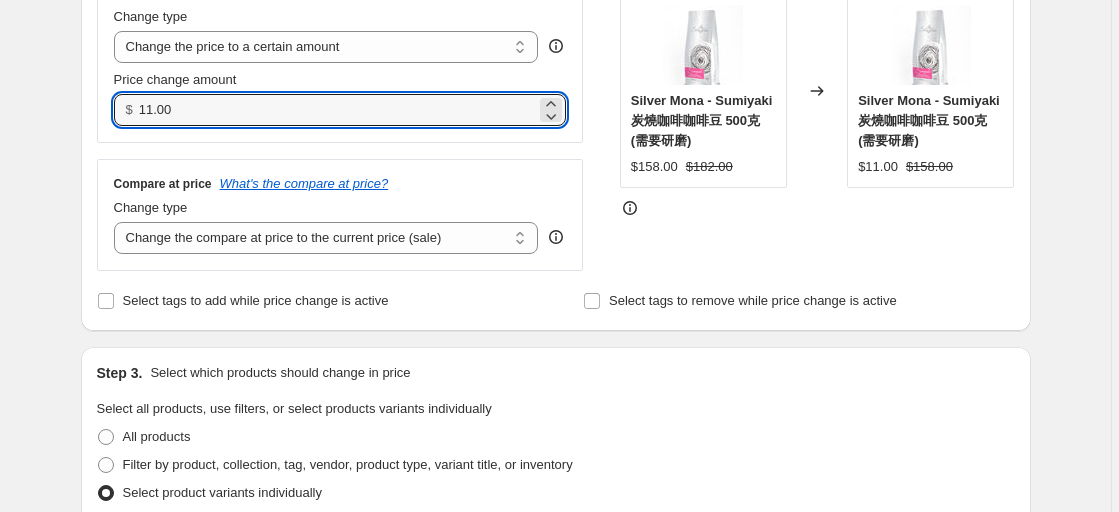 drag, startPoint x: 201, startPoint y: 113, endPoint x: 55, endPoint y: 107, distance: 146.12323 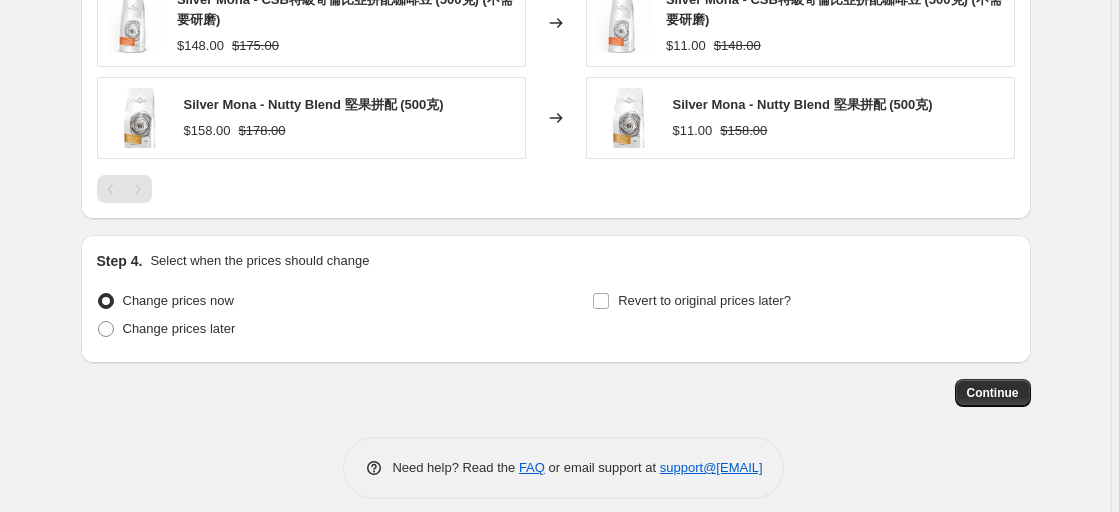 scroll, scrollTop: 1388, scrollLeft: 0, axis: vertical 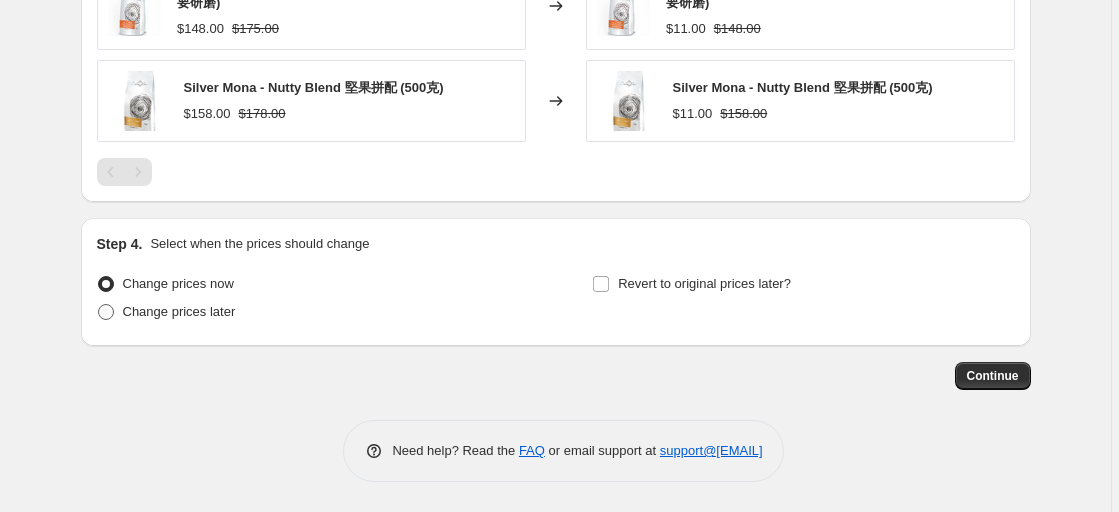 type on "110.00" 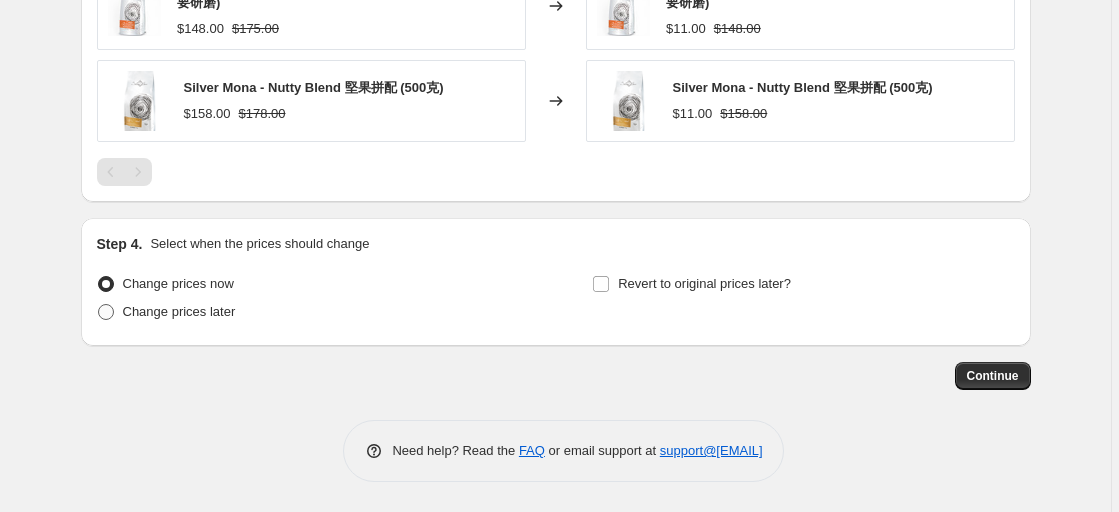 radio on "true" 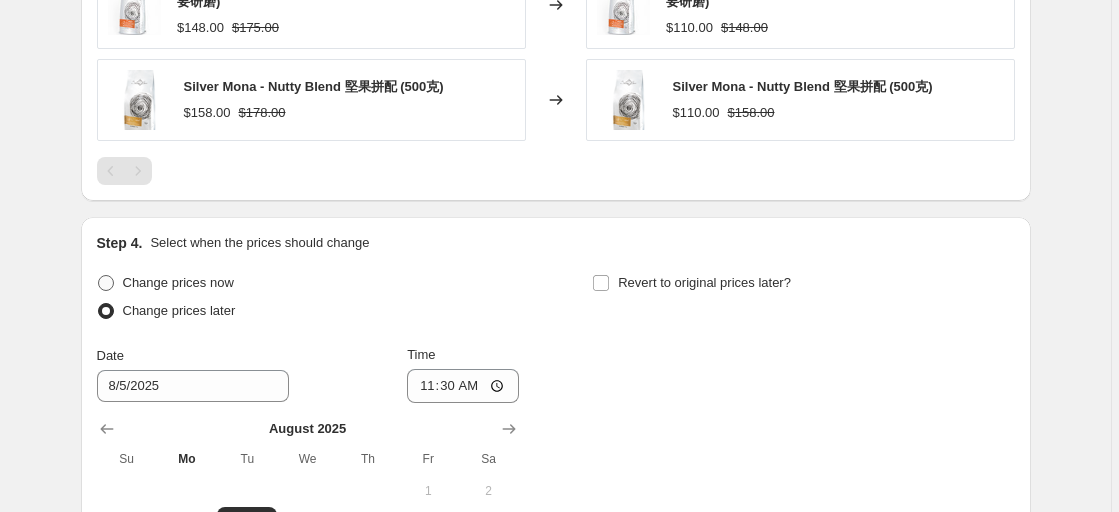 click on "Change prices now" at bounding box center (178, 282) 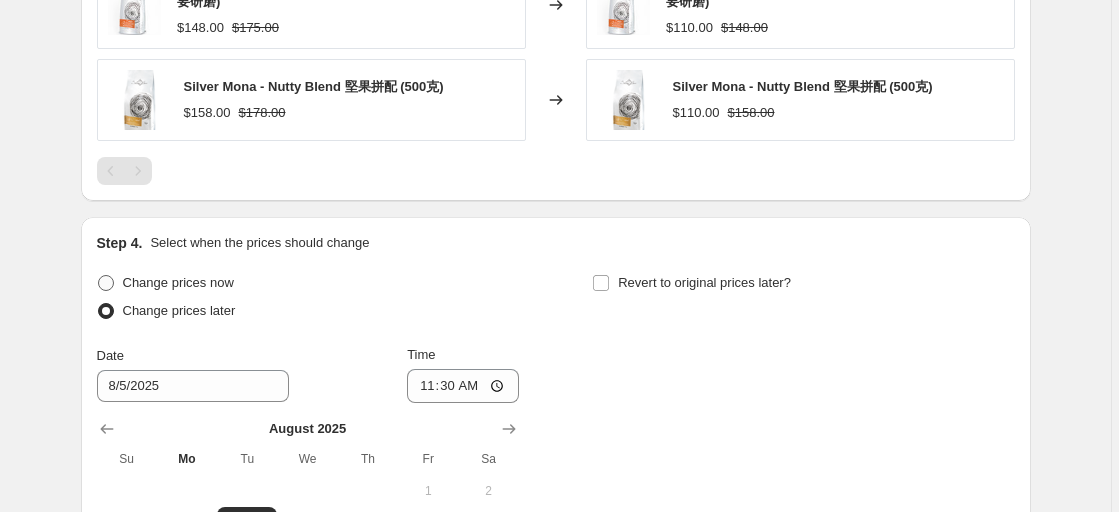 radio on "true" 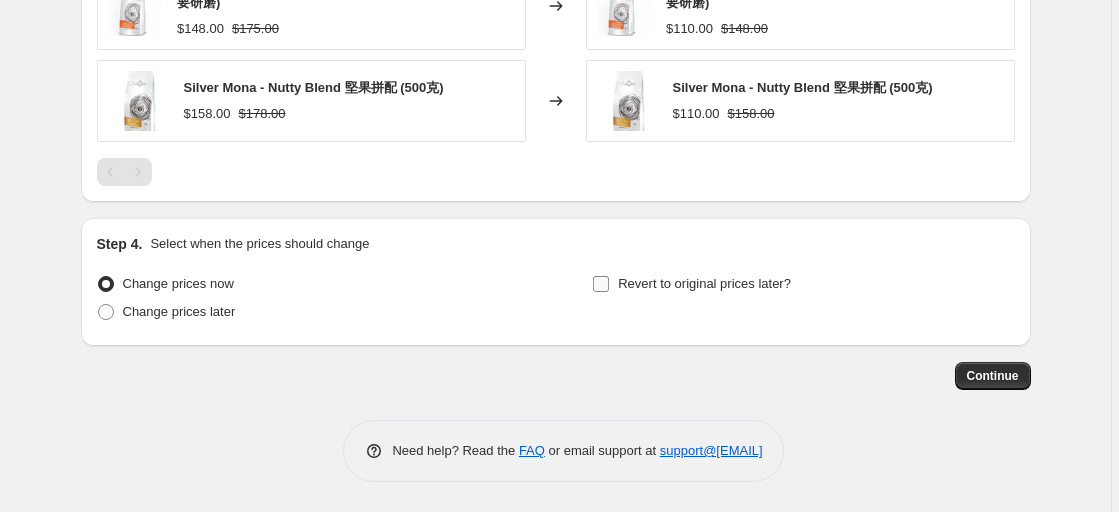 click on "Revert to original prices later?" at bounding box center [704, 283] 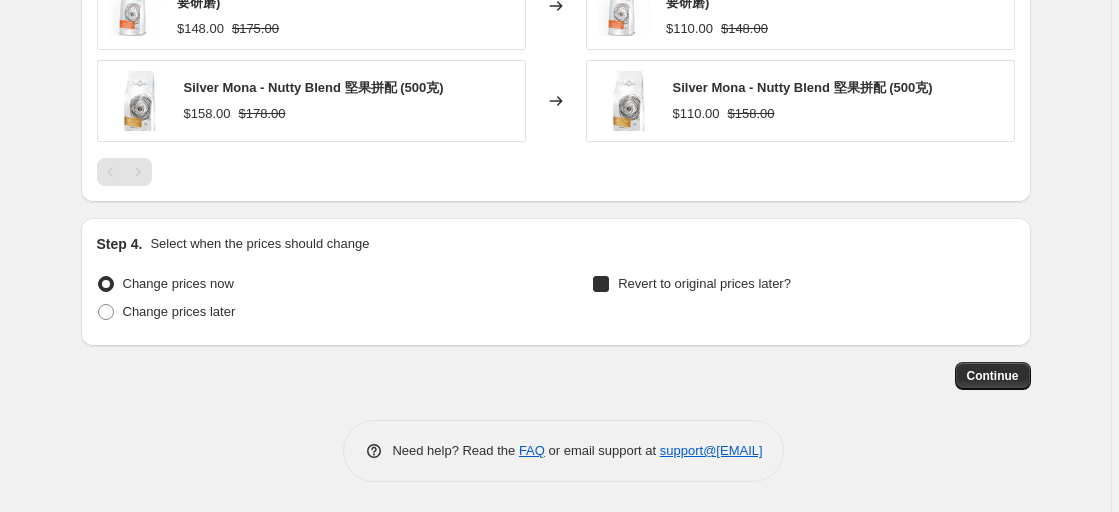 checkbox on "true" 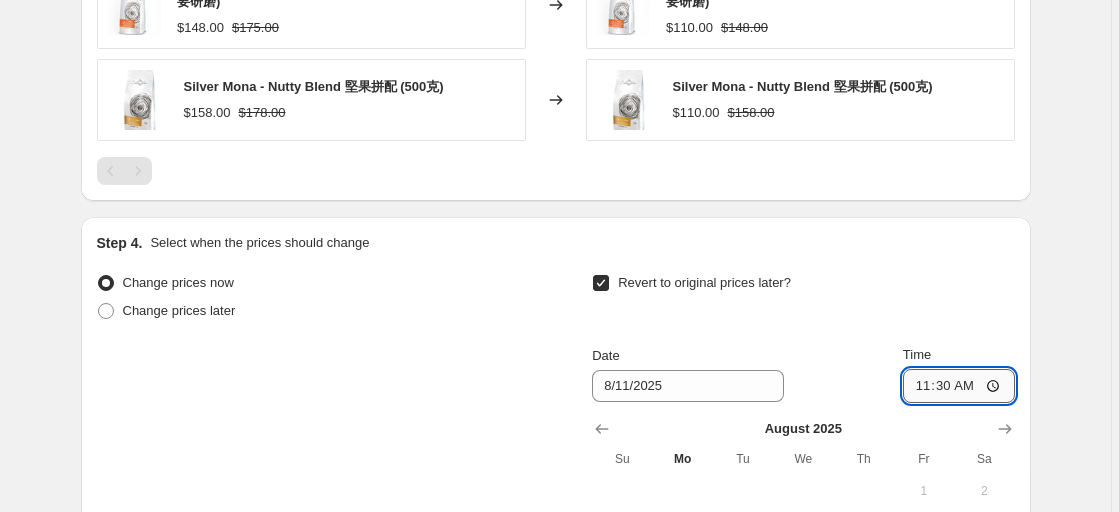 click on "11:30" at bounding box center [959, 386] 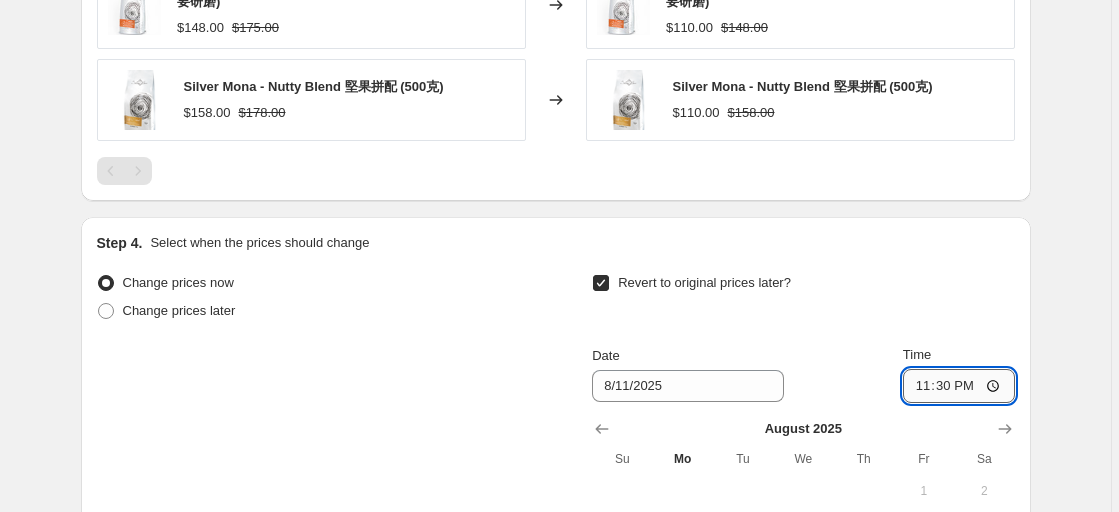 click on "23:30" at bounding box center (959, 386) 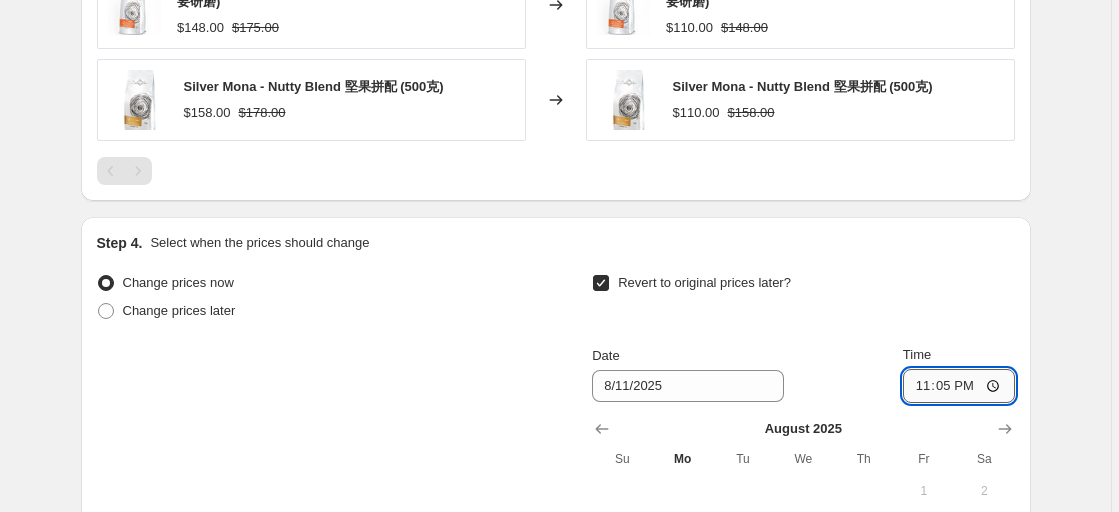 type on "23:59" 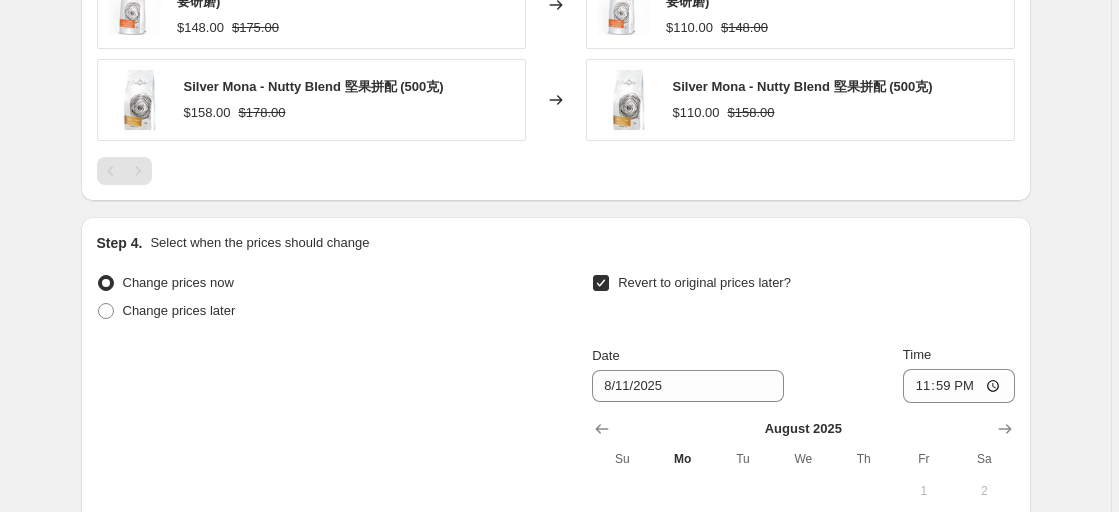 click on "Create new price change job. This page is ready Create new price change job Draft Step 1. Optionally give your price change job a title (eg "March 30% off sale on boots") Copy of 35週年網上美食展-Silver Mona咖啡豆優惠_1 This title is just for internal use, customers won't see it Step 2. Select how the prices should change Use bulk price change rules Set product prices individually Use CSV upload Price Change type Change the price to a certain amount Change the price by a certain amount Change the price by a certain percentage Change the price to the current compare at price (price before sale) Change the price by a certain amount relative to the compare at price Change the price by a certain percentage relative to the compare at price Don't change the price Change the price by a certain percentage relative to the cost per item Change price to certain cost margin Change the price to a certain amount Price change amount $ 110.00 Compare at price What's the compare at price? Change type $158.00 5" at bounding box center [555, -252] 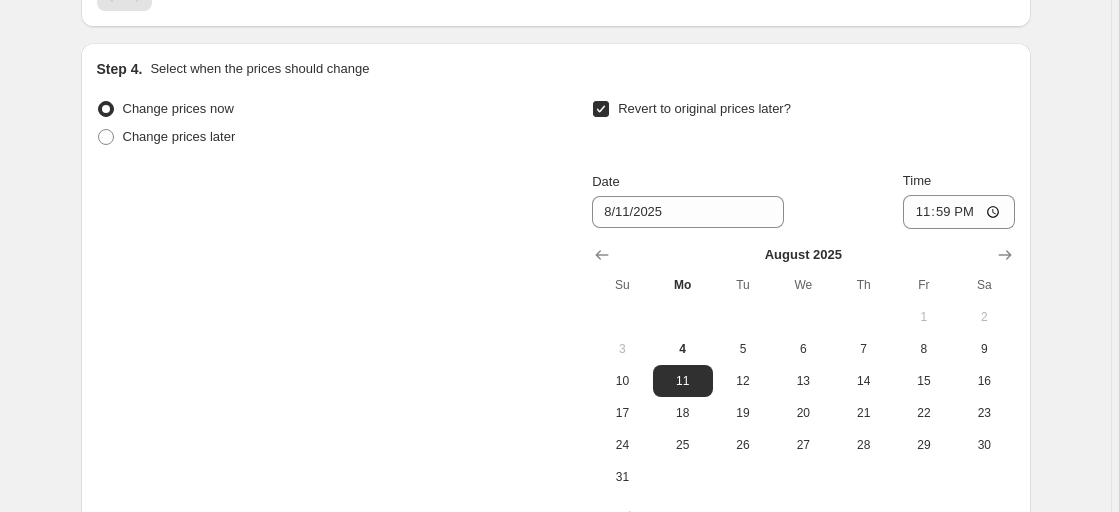 scroll, scrollTop: 1762, scrollLeft: 0, axis: vertical 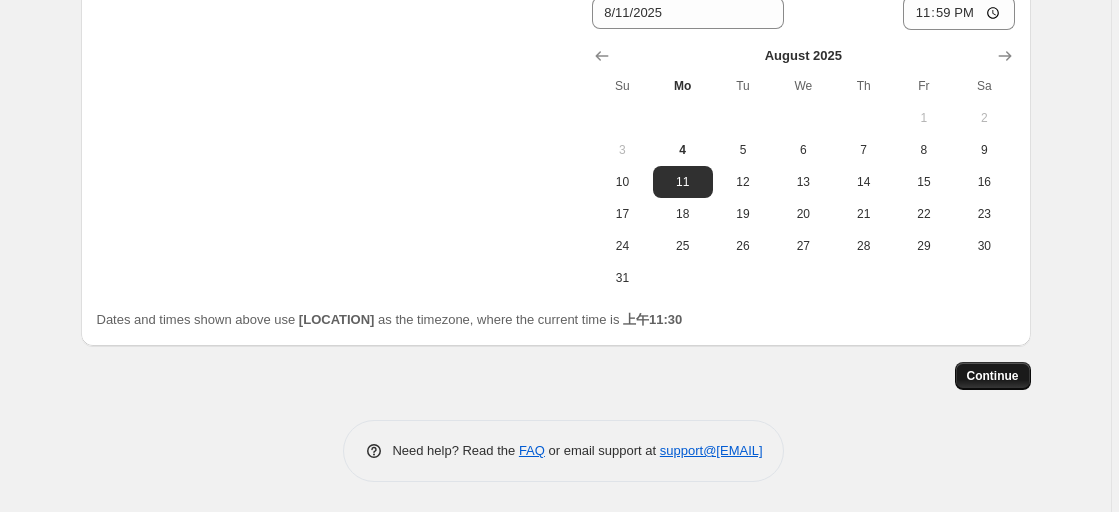 click on "Continue" at bounding box center [993, 376] 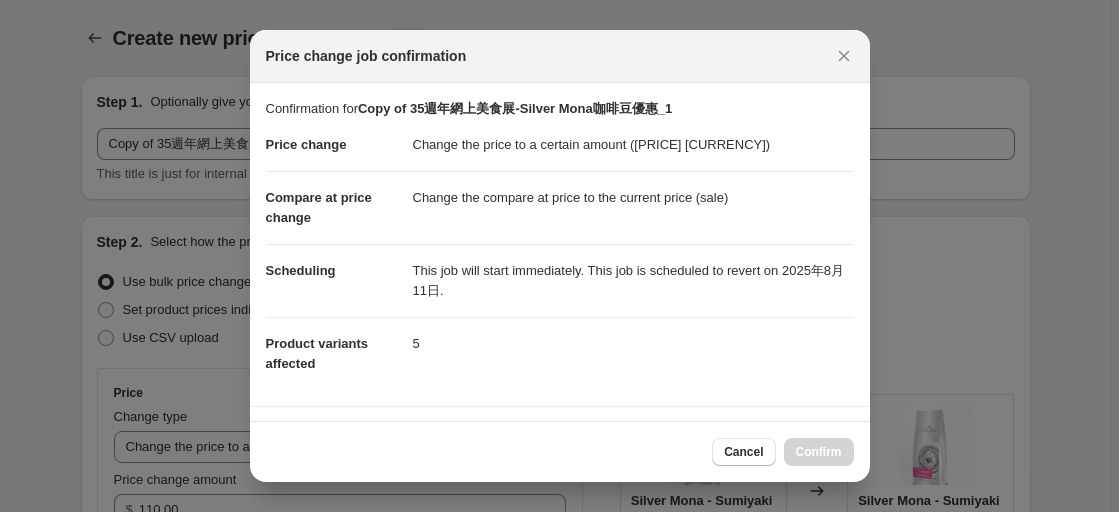 scroll, scrollTop: 0, scrollLeft: 0, axis: both 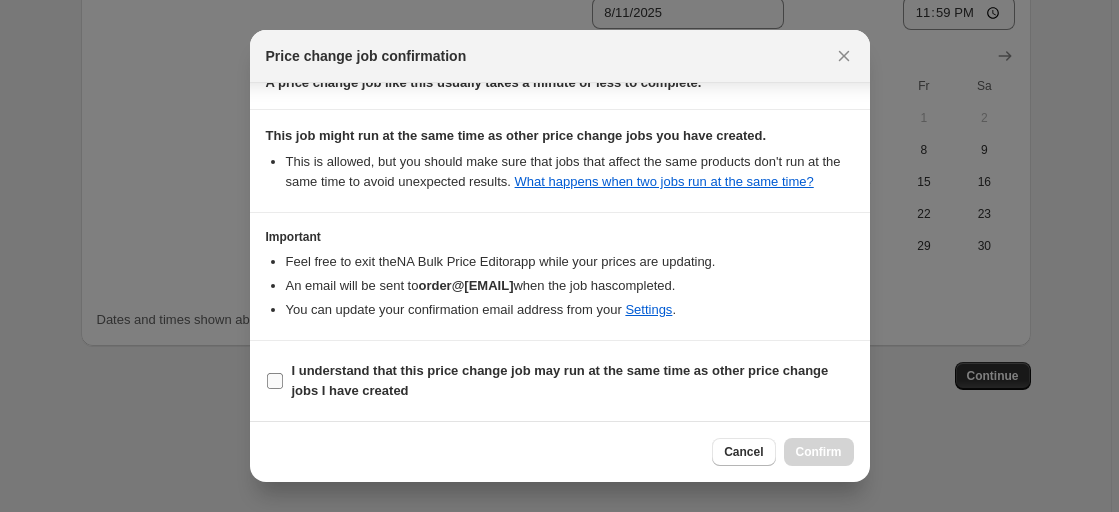 click on "I understand that this price change job may run at the same time as other price change jobs I have created" at bounding box center (560, 380) 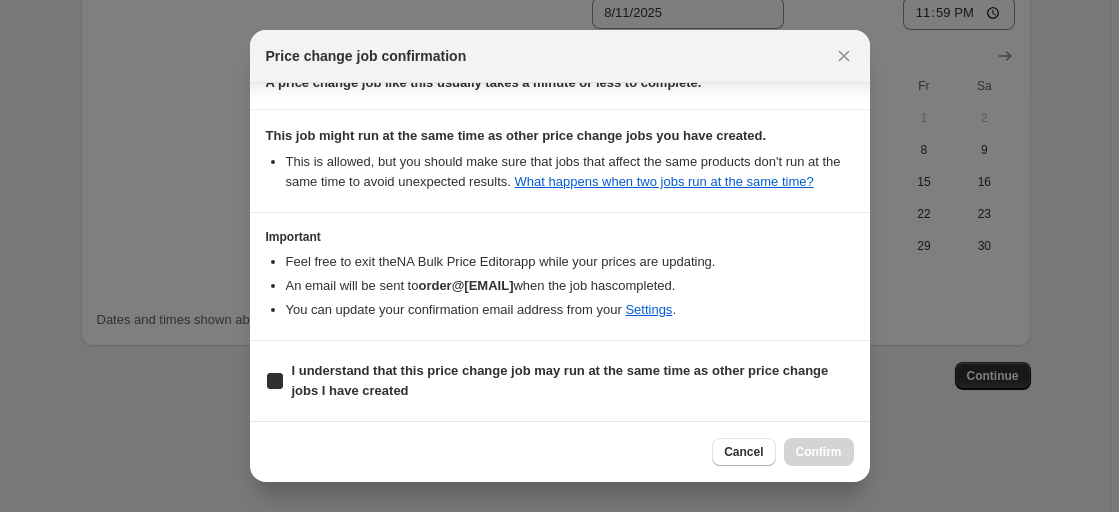 checkbox on "true" 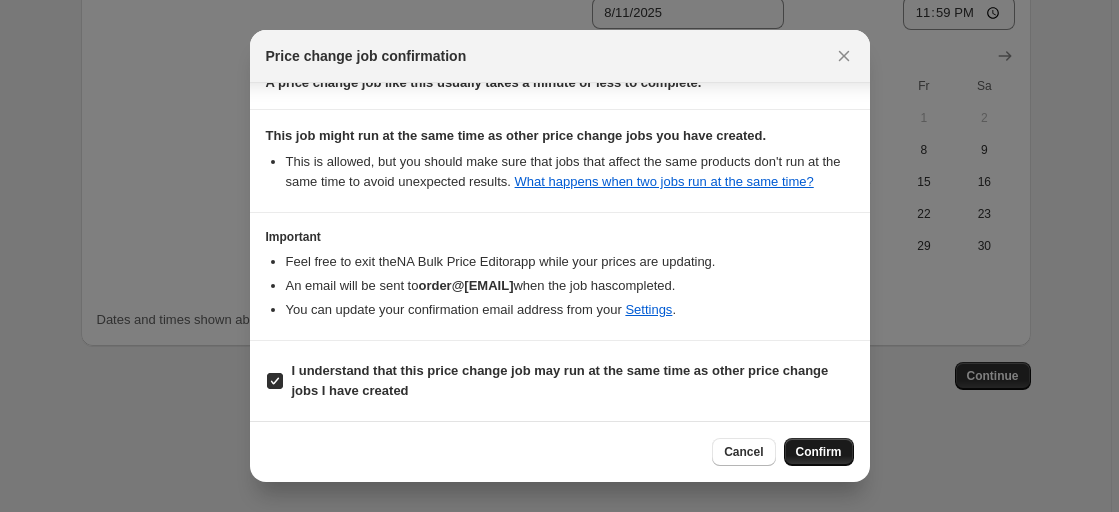 click on "Confirm" at bounding box center [819, 452] 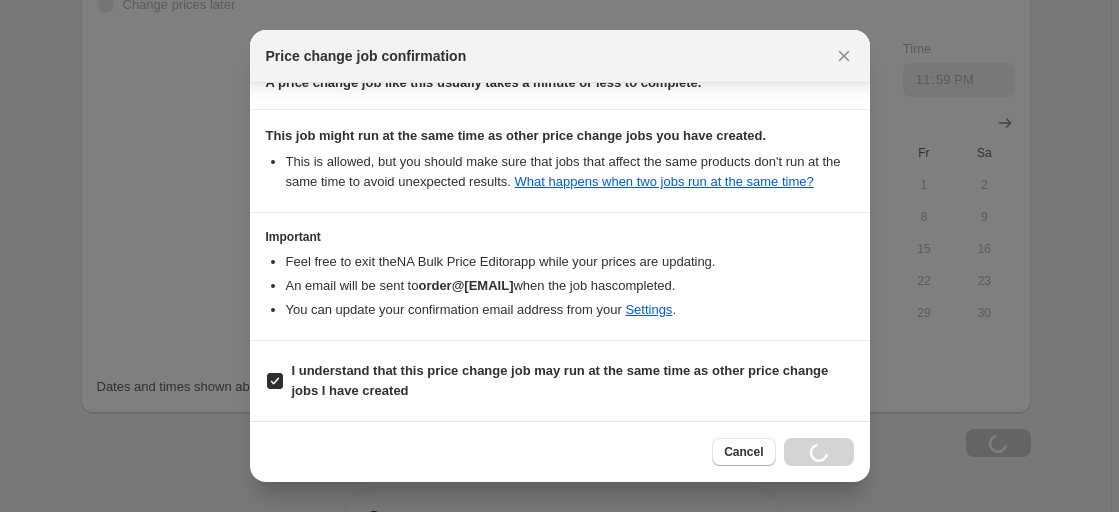 scroll, scrollTop: 1830, scrollLeft: 0, axis: vertical 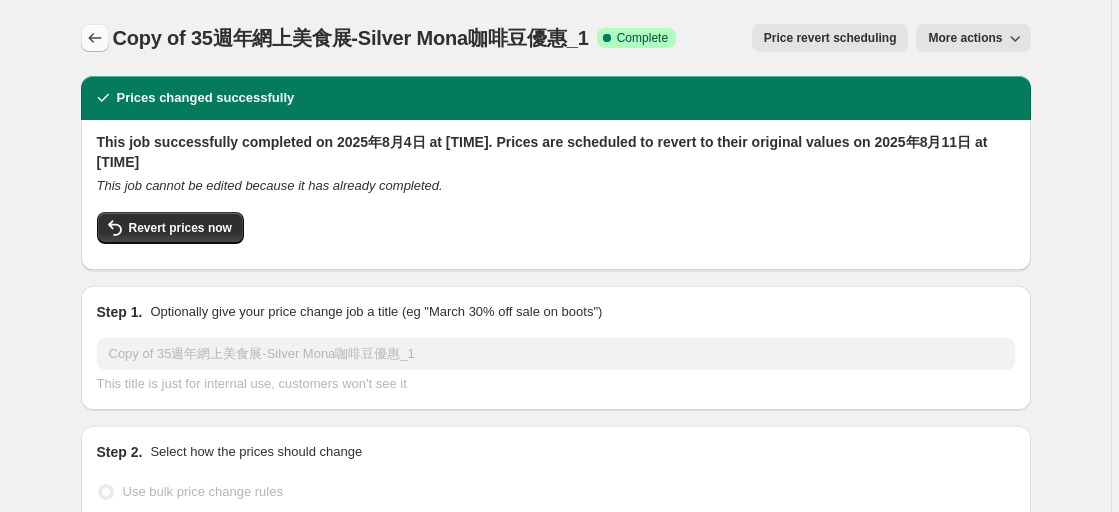 click 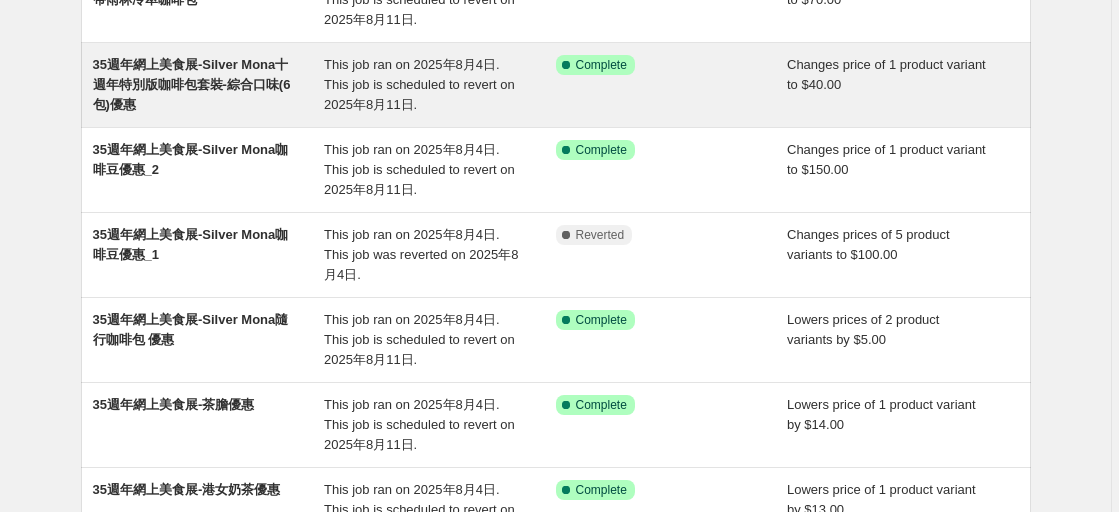 scroll, scrollTop: 400, scrollLeft: 0, axis: vertical 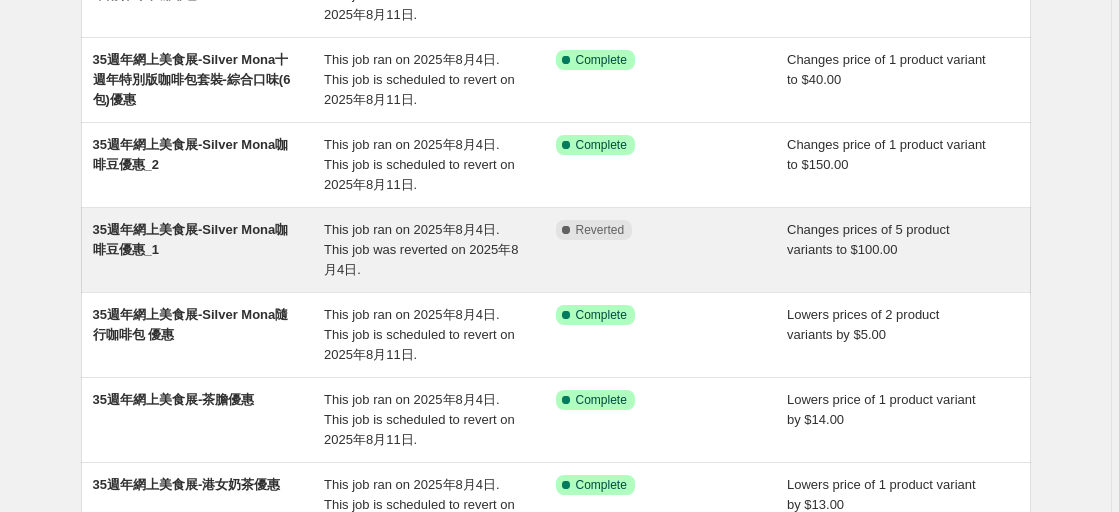 click on "35週年網上美食展-Silver Mona咖啡豆優惠_1" at bounding box center [209, 250] 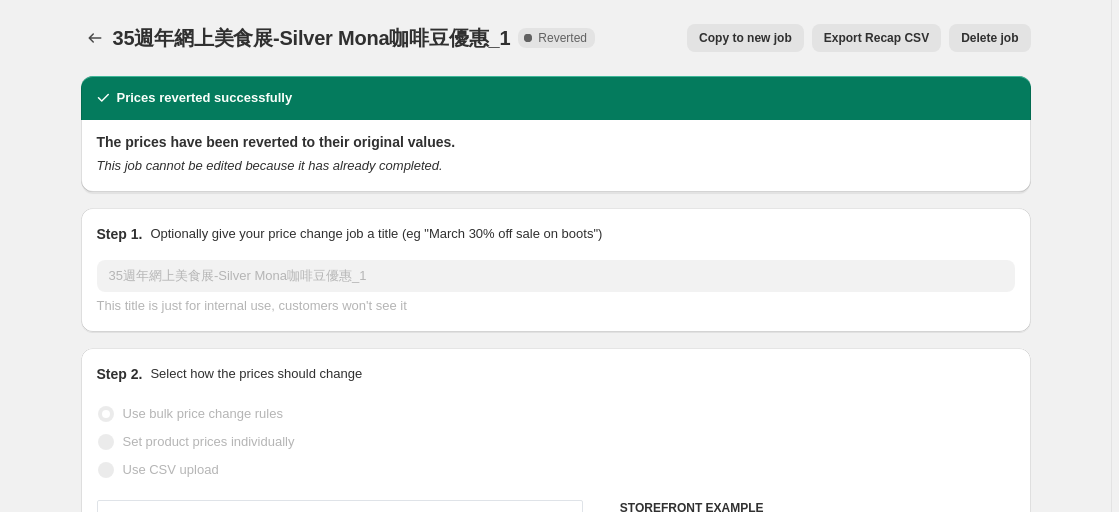 click on "Delete job" at bounding box center (989, 38) 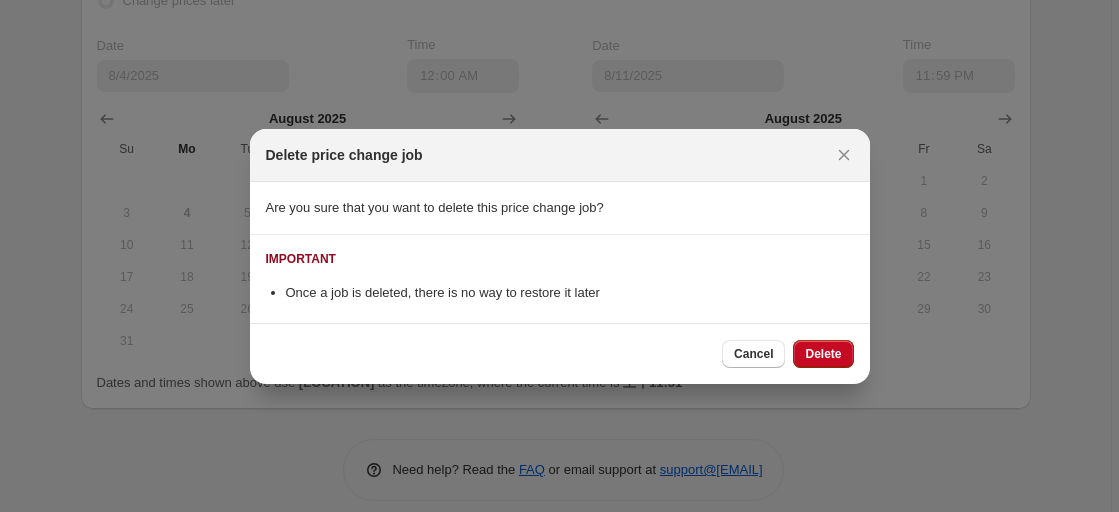 scroll, scrollTop: 0, scrollLeft: 0, axis: both 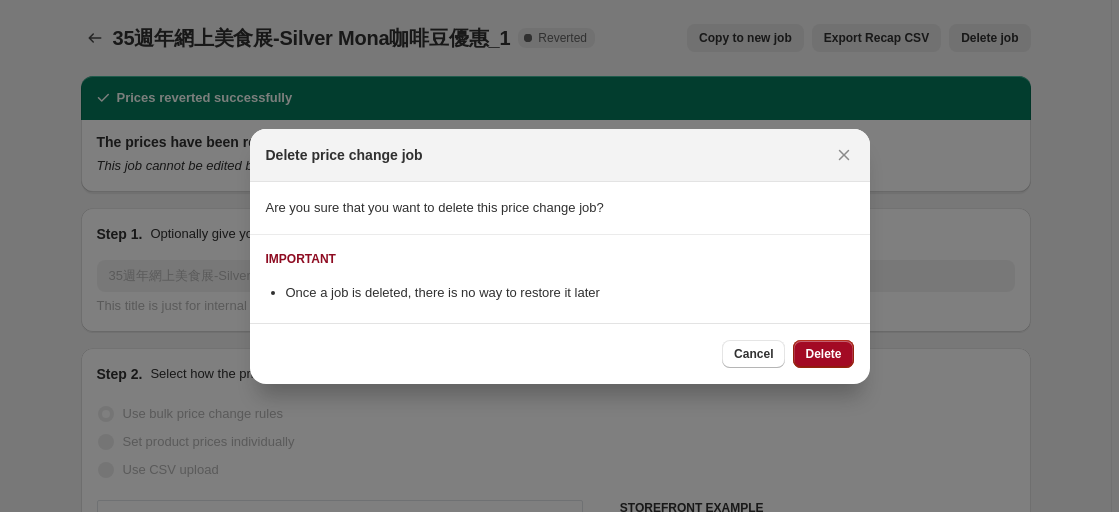 click on "Delete" at bounding box center (823, 354) 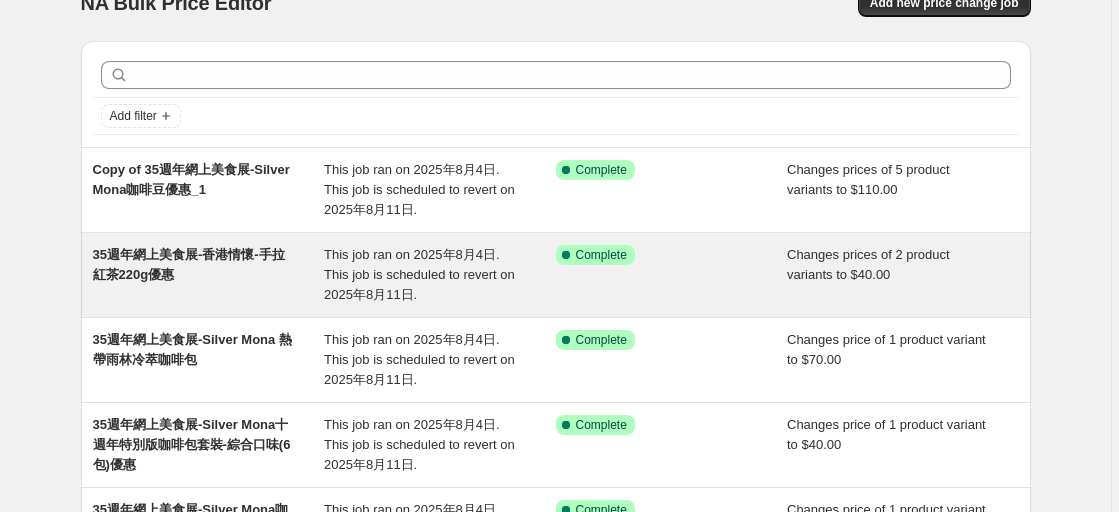 scroll, scrollTop: 0, scrollLeft: 0, axis: both 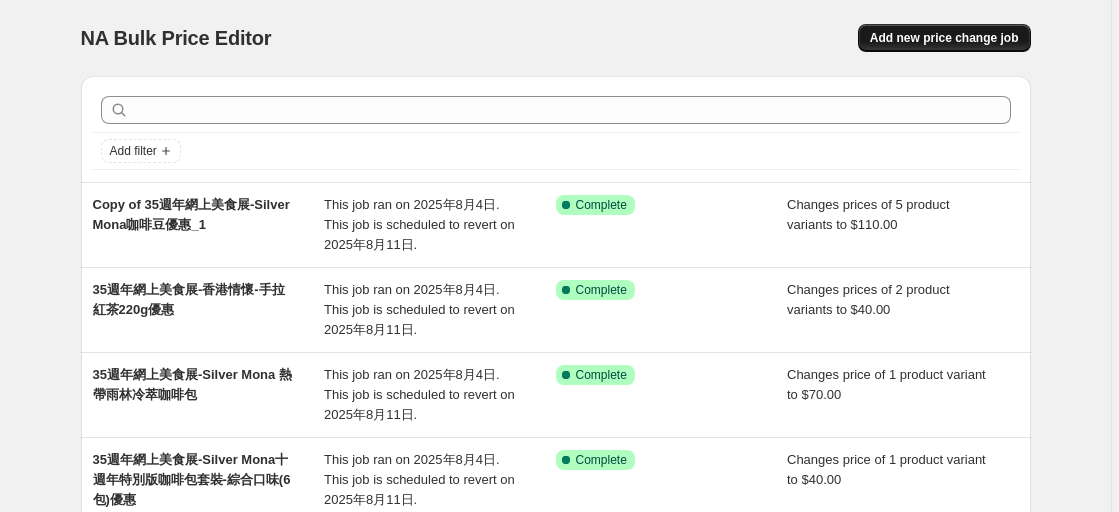 click on "Add new price change job" at bounding box center [944, 38] 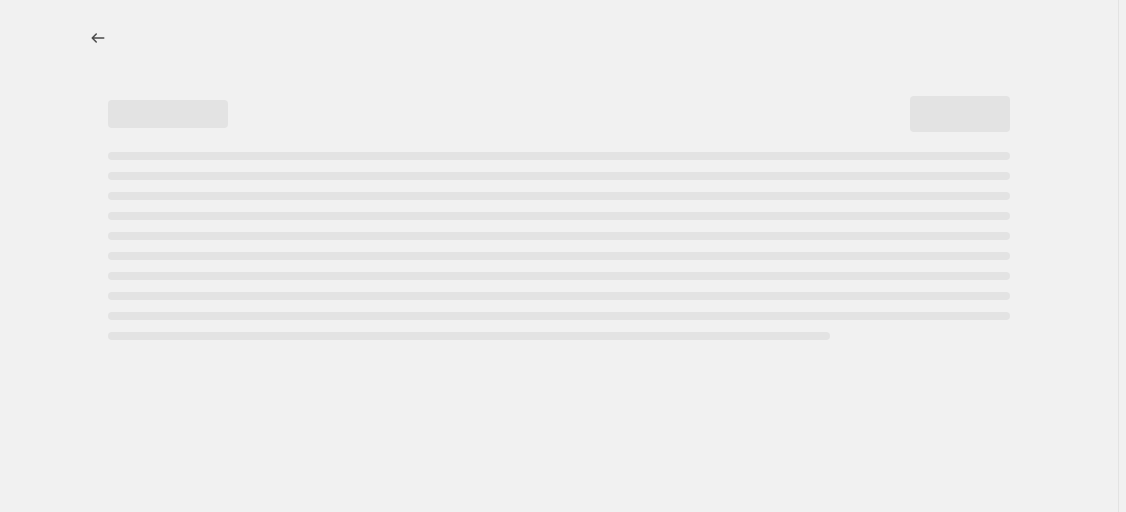 select on "percentage" 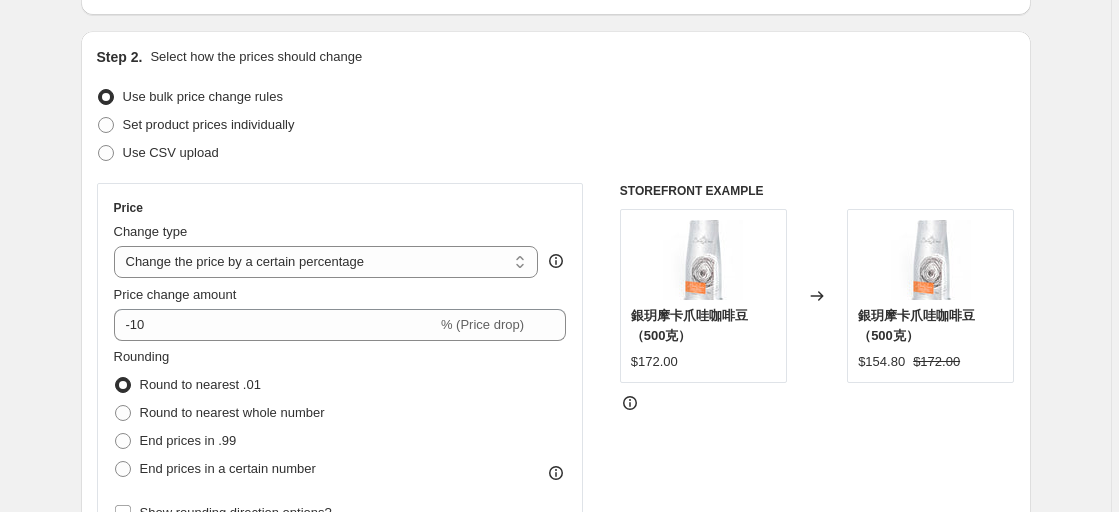 scroll, scrollTop: 200, scrollLeft: 0, axis: vertical 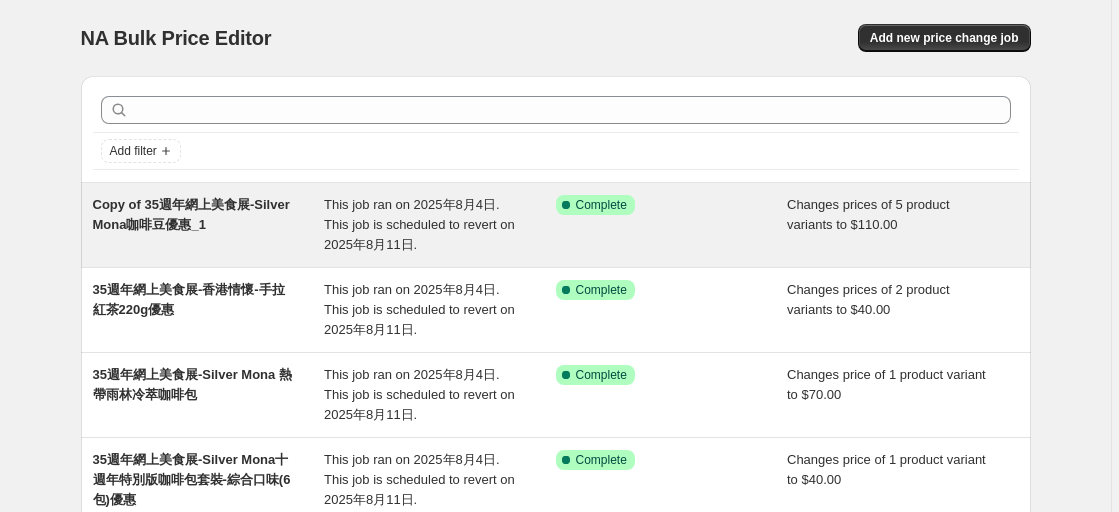 click on "Copy of 35週年網上美食展-Silver Mona咖啡豆優惠_1" at bounding box center (209, 225) 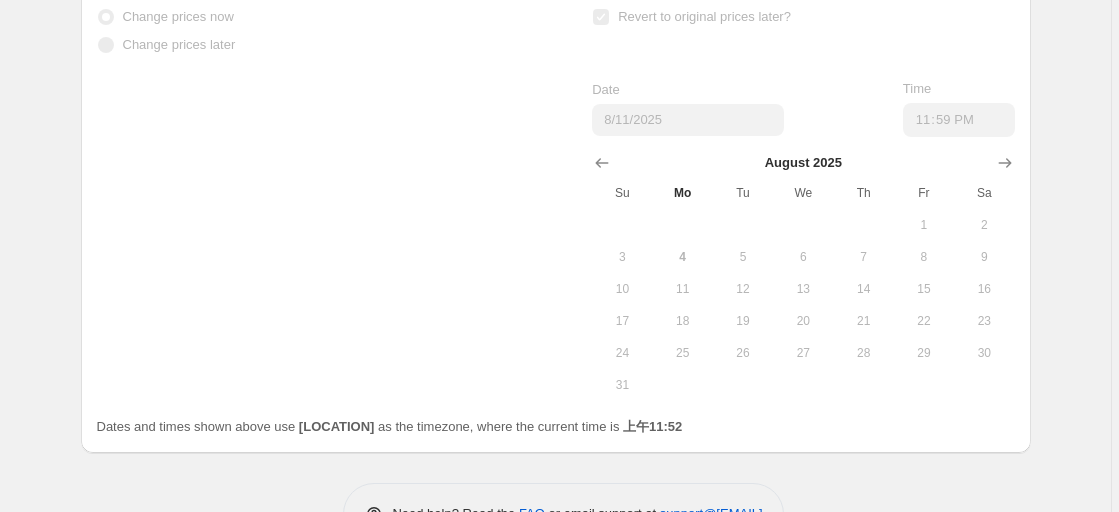 scroll, scrollTop: 0, scrollLeft: 0, axis: both 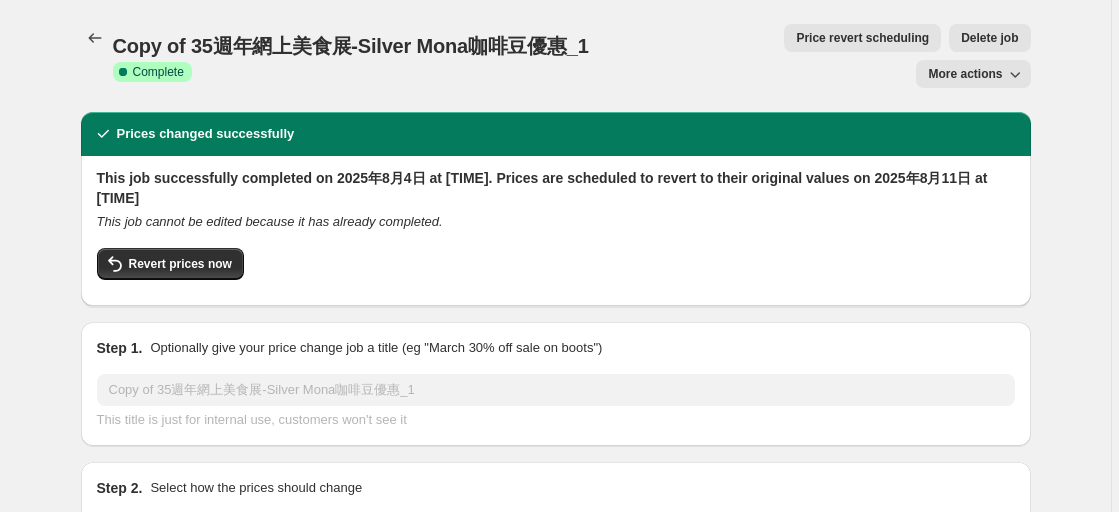 click on "More actions" at bounding box center [965, 74] 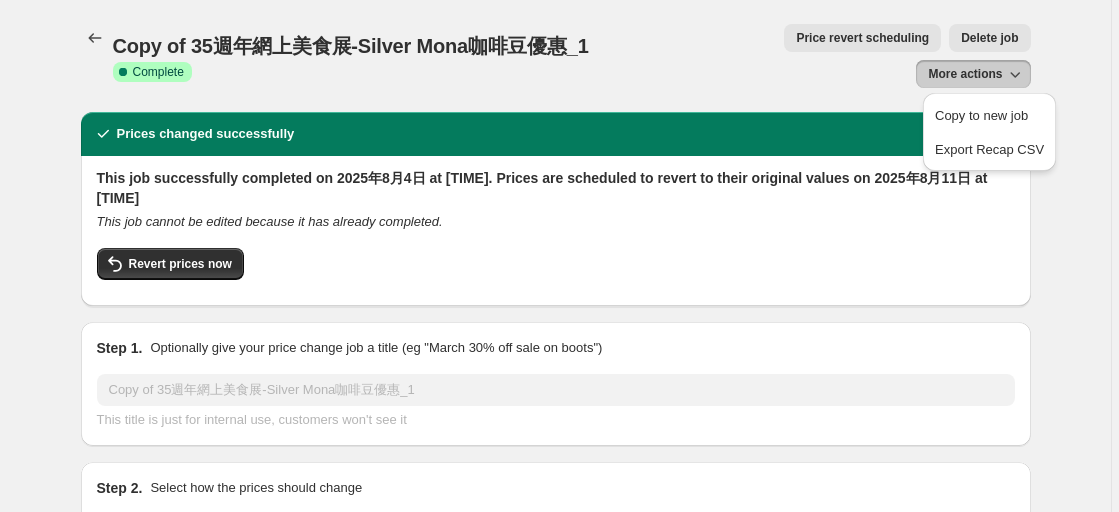 click on "Price revert scheduling Delete job More actions" at bounding box center [852, 56] 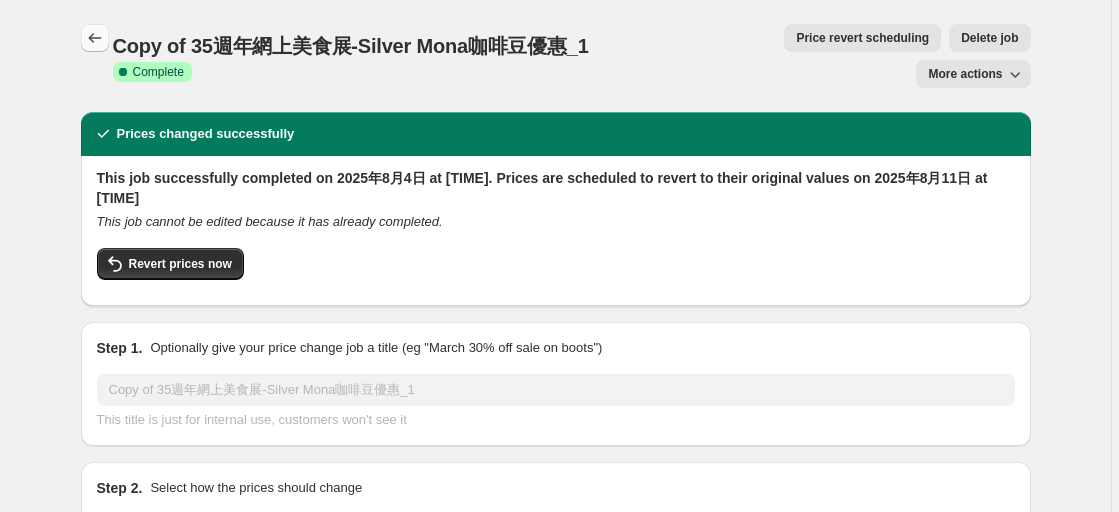 click 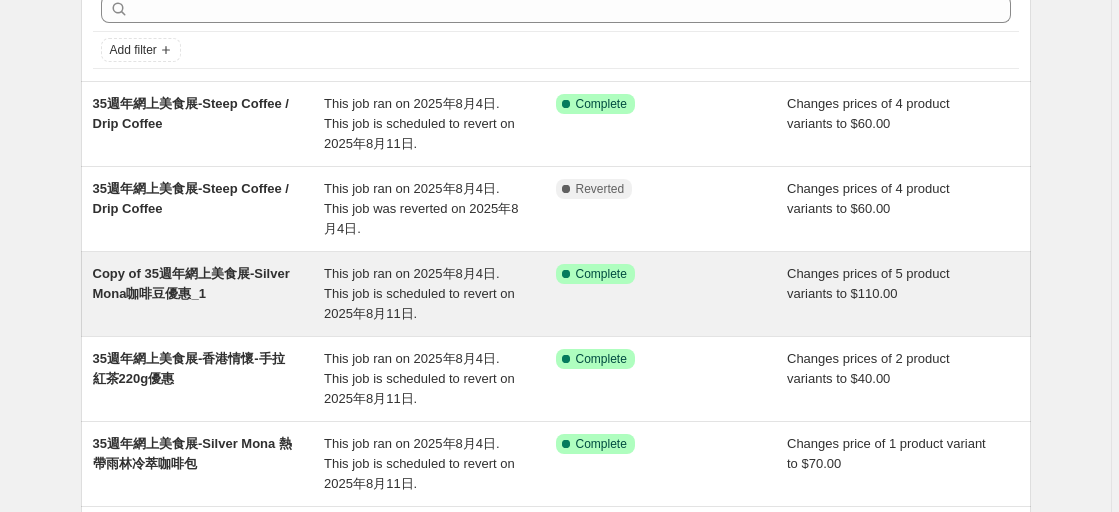 scroll, scrollTop: 100, scrollLeft: 0, axis: vertical 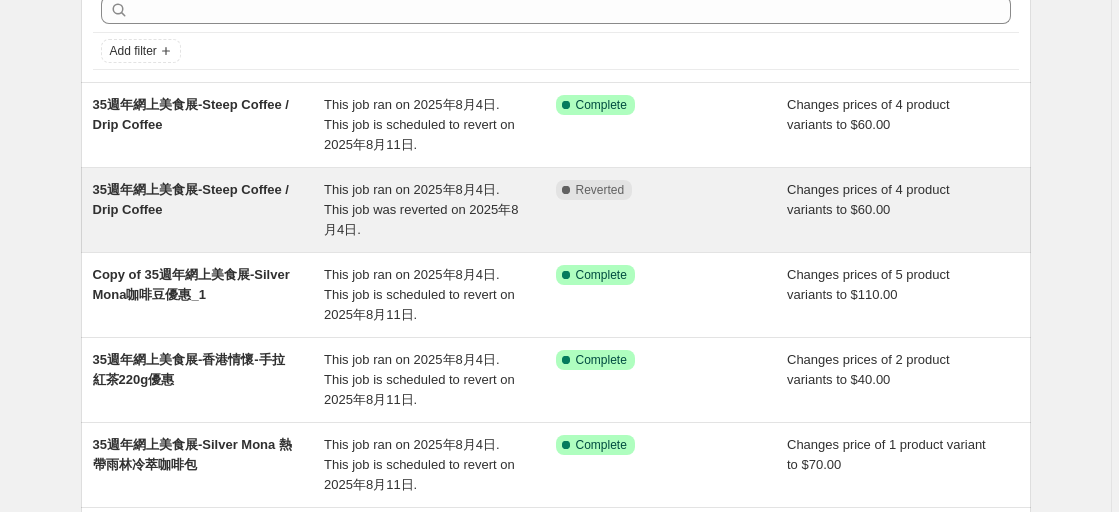 click on "35週年網上美食展-Steep Coffee / Drip Coffee" at bounding box center [209, 210] 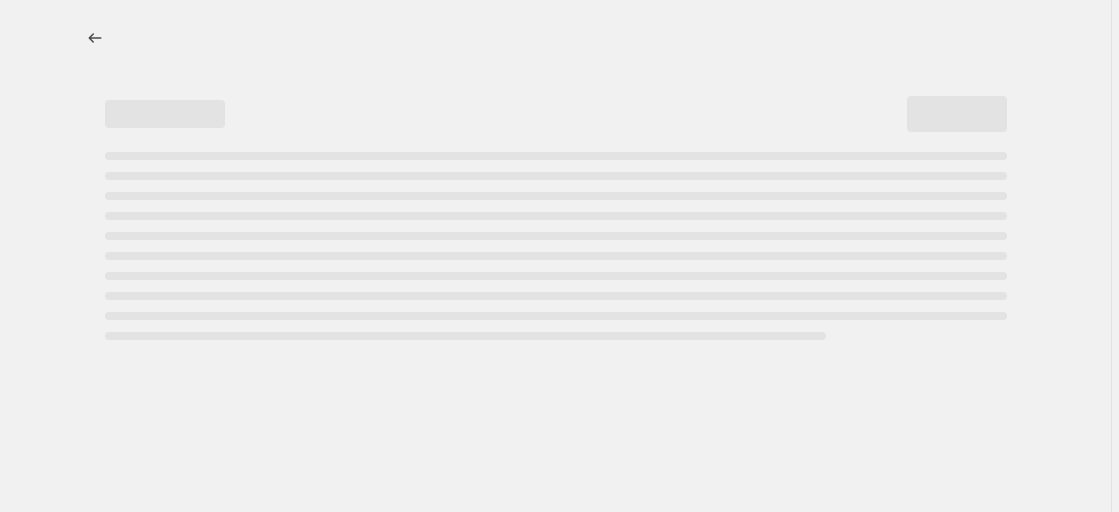 scroll, scrollTop: 0, scrollLeft: 0, axis: both 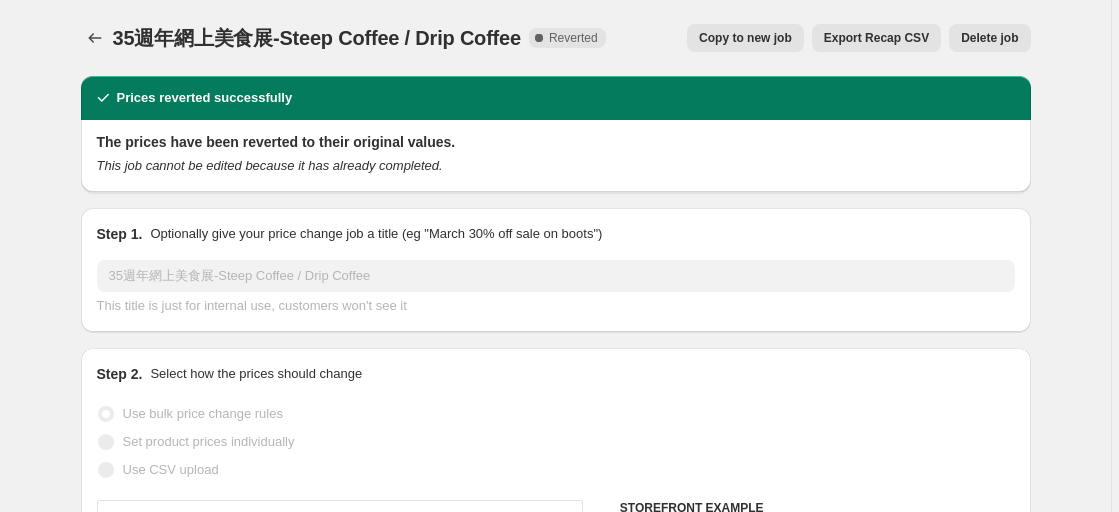 click on "Delete job" at bounding box center (989, 38) 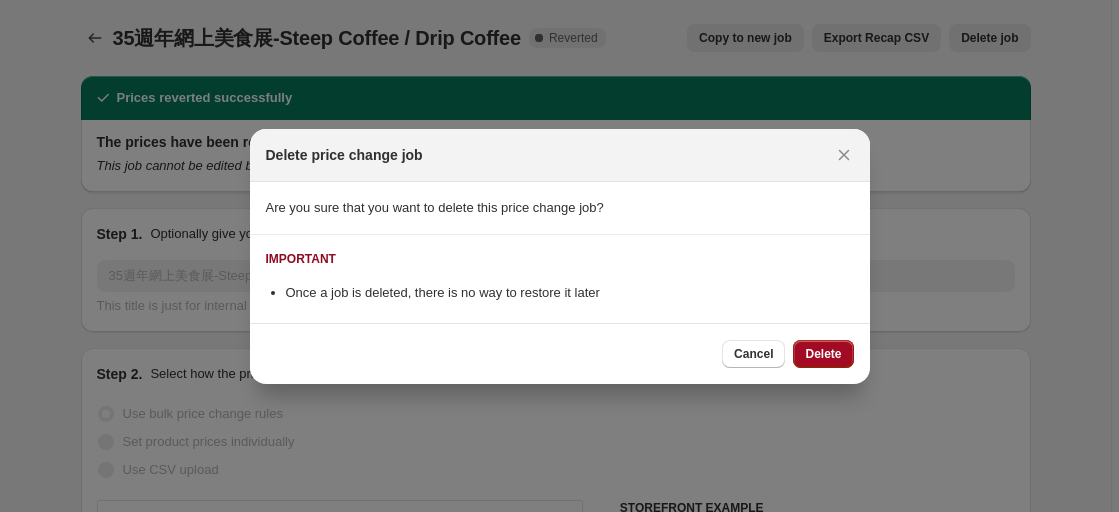 click on "Delete" at bounding box center [823, 354] 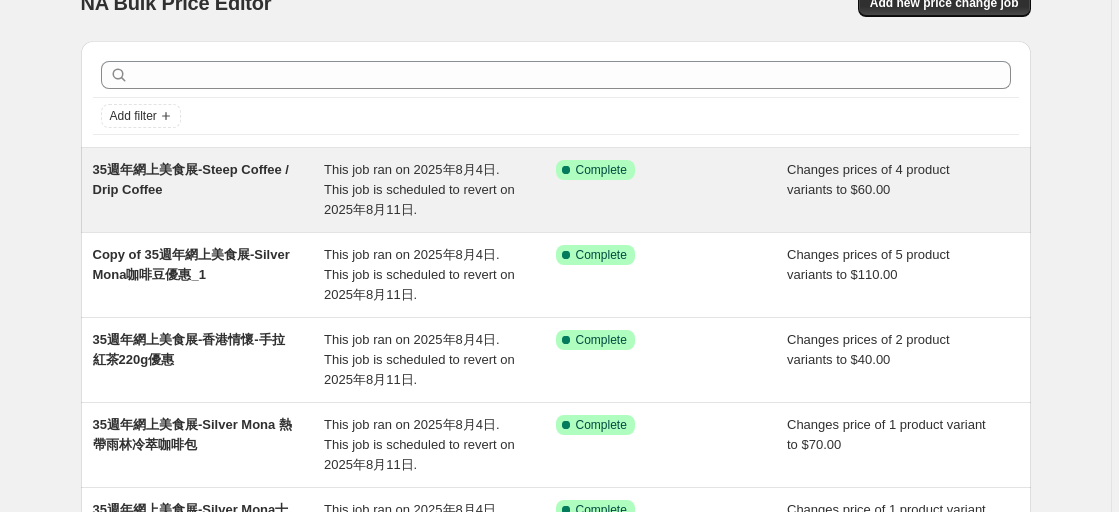 scroll, scrollTop: 0, scrollLeft: 0, axis: both 